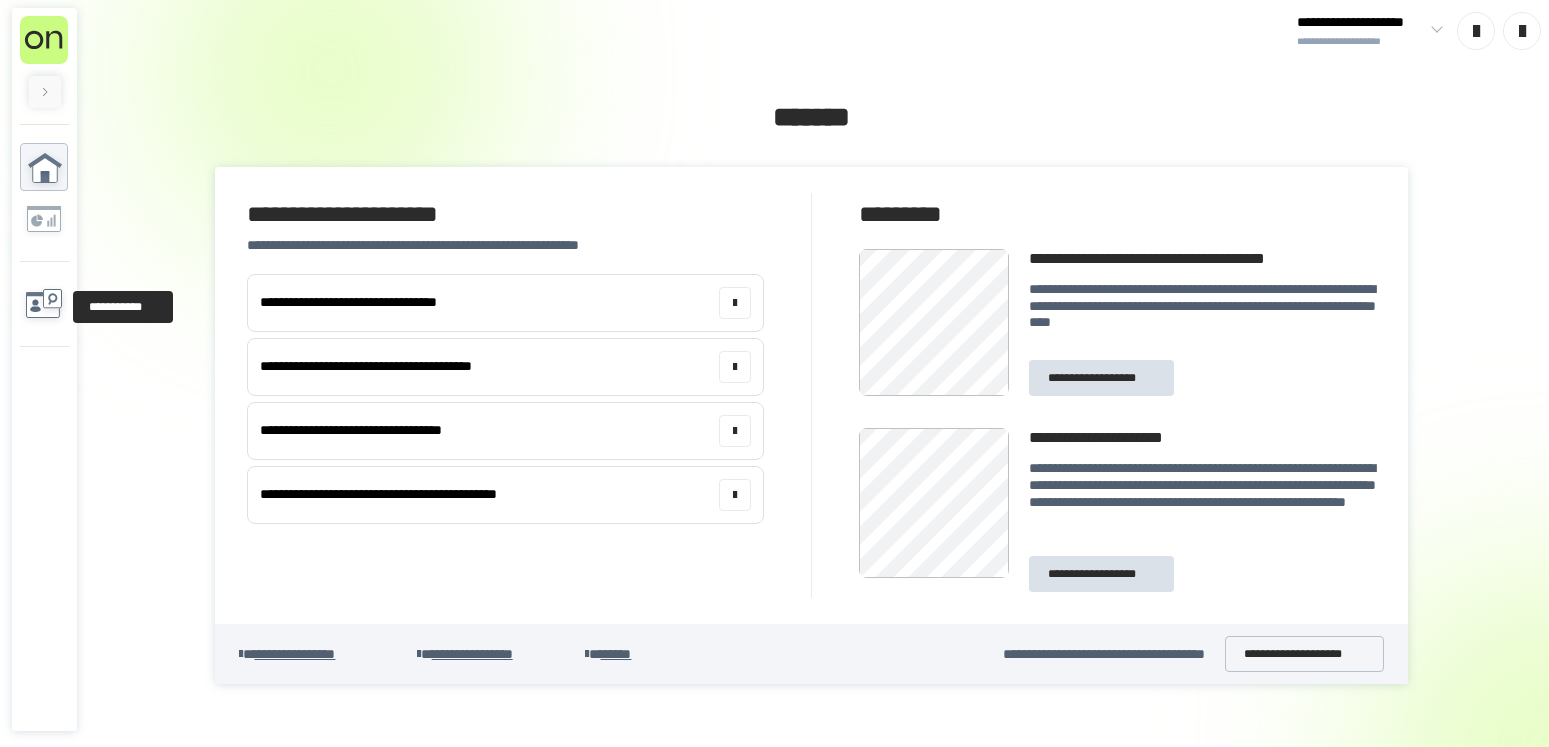 scroll, scrollTop: 0, scrollLeft: 0, axis: both 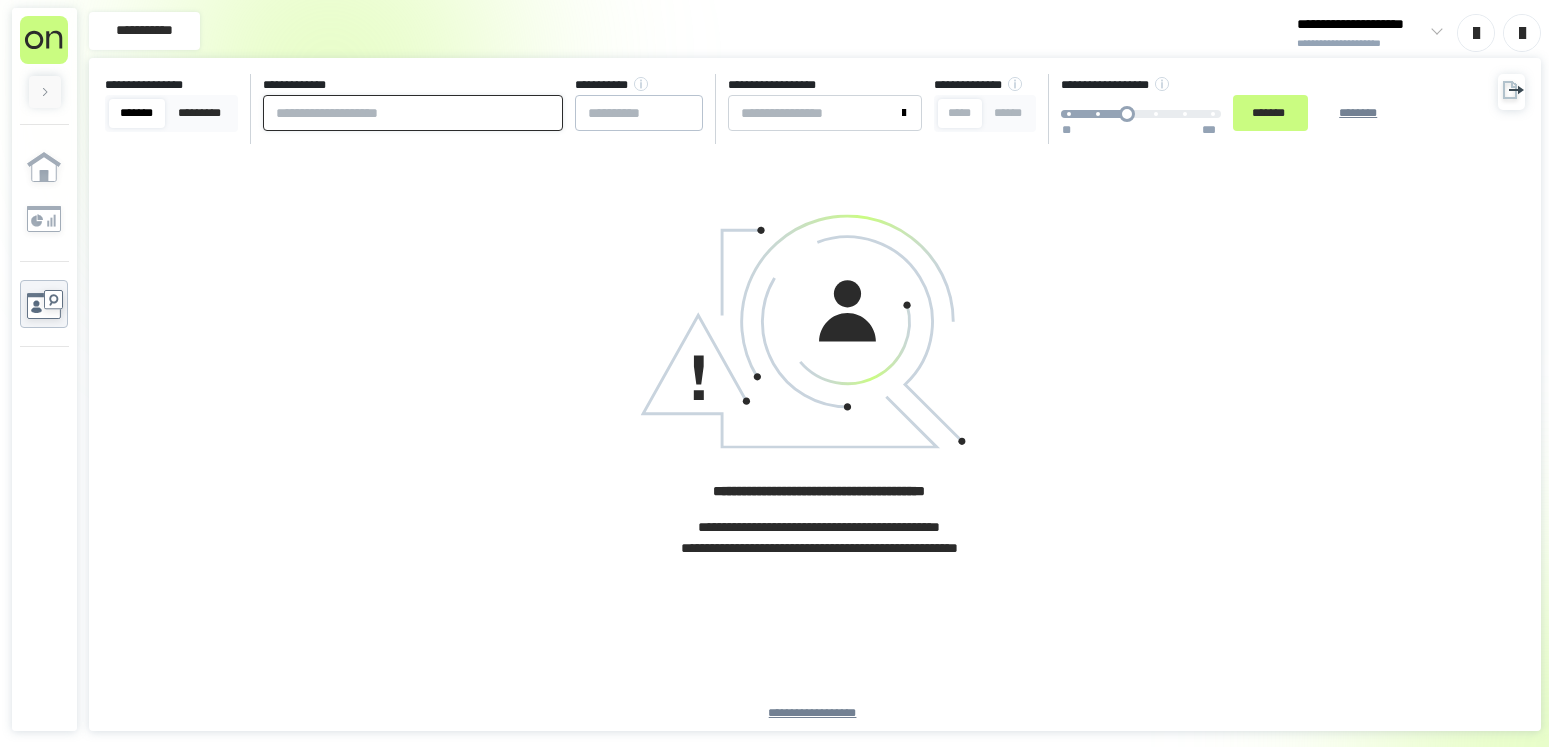 click at bounding box center [413, 113] 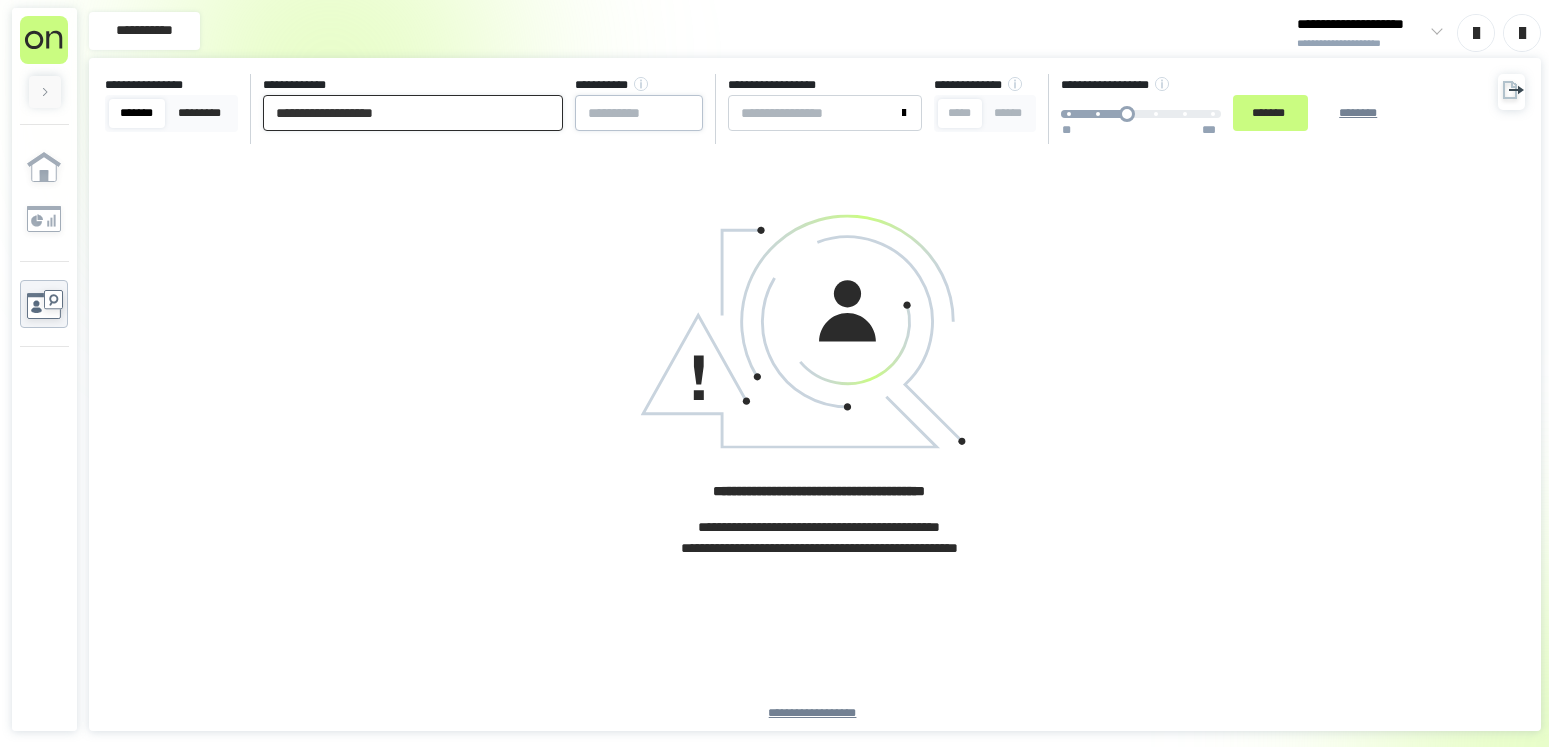type on "**********" 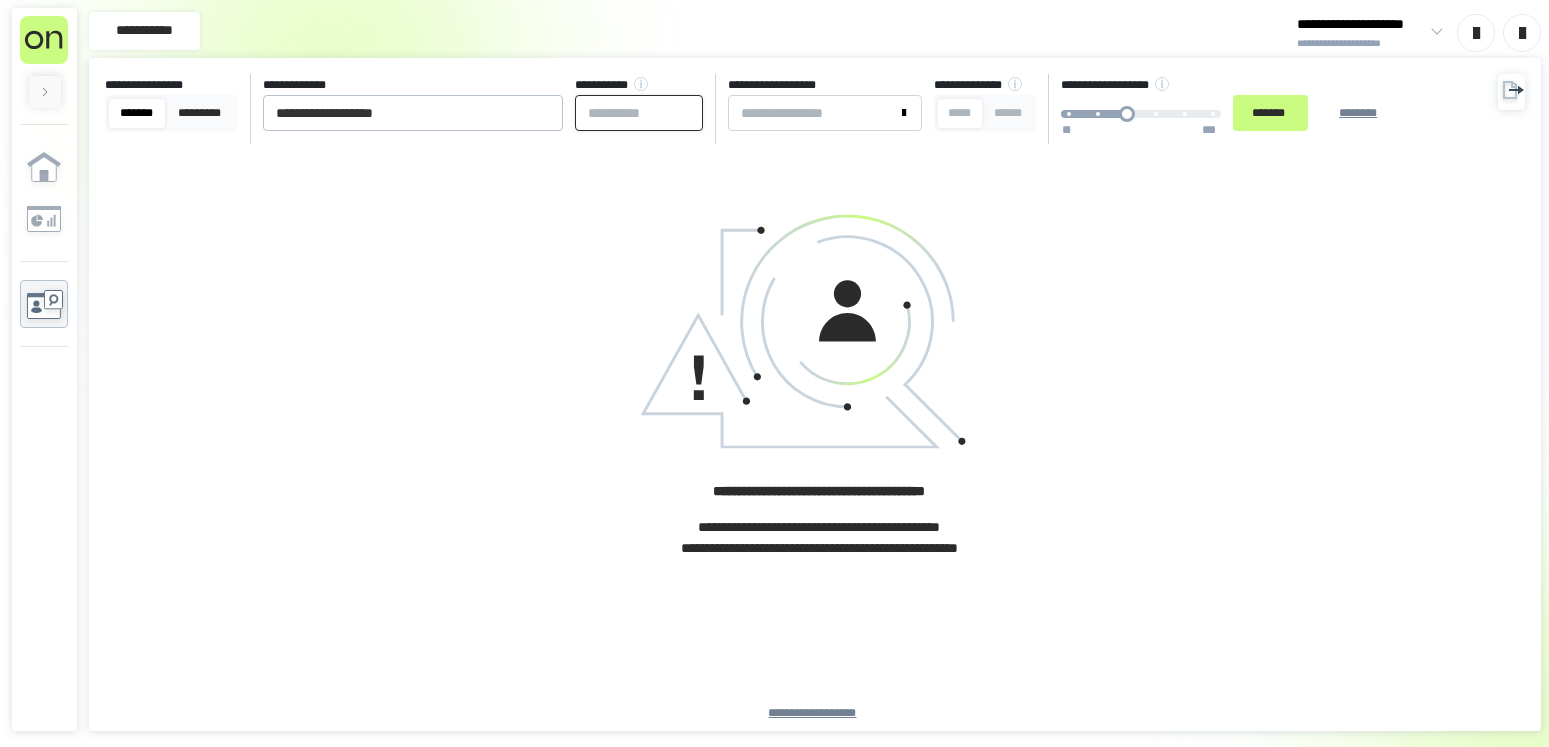 click at bounding box center (639, 113) 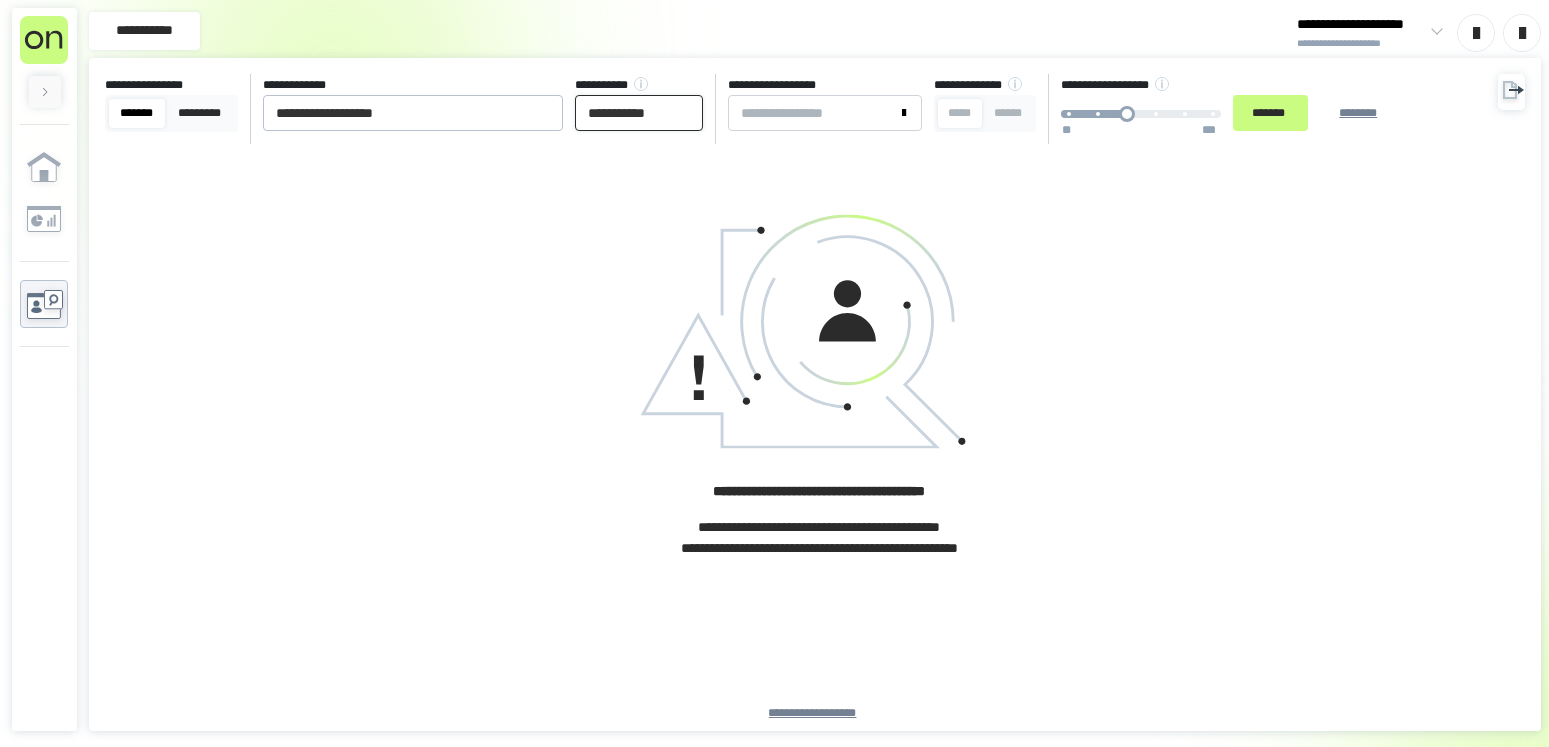 type on "**********" 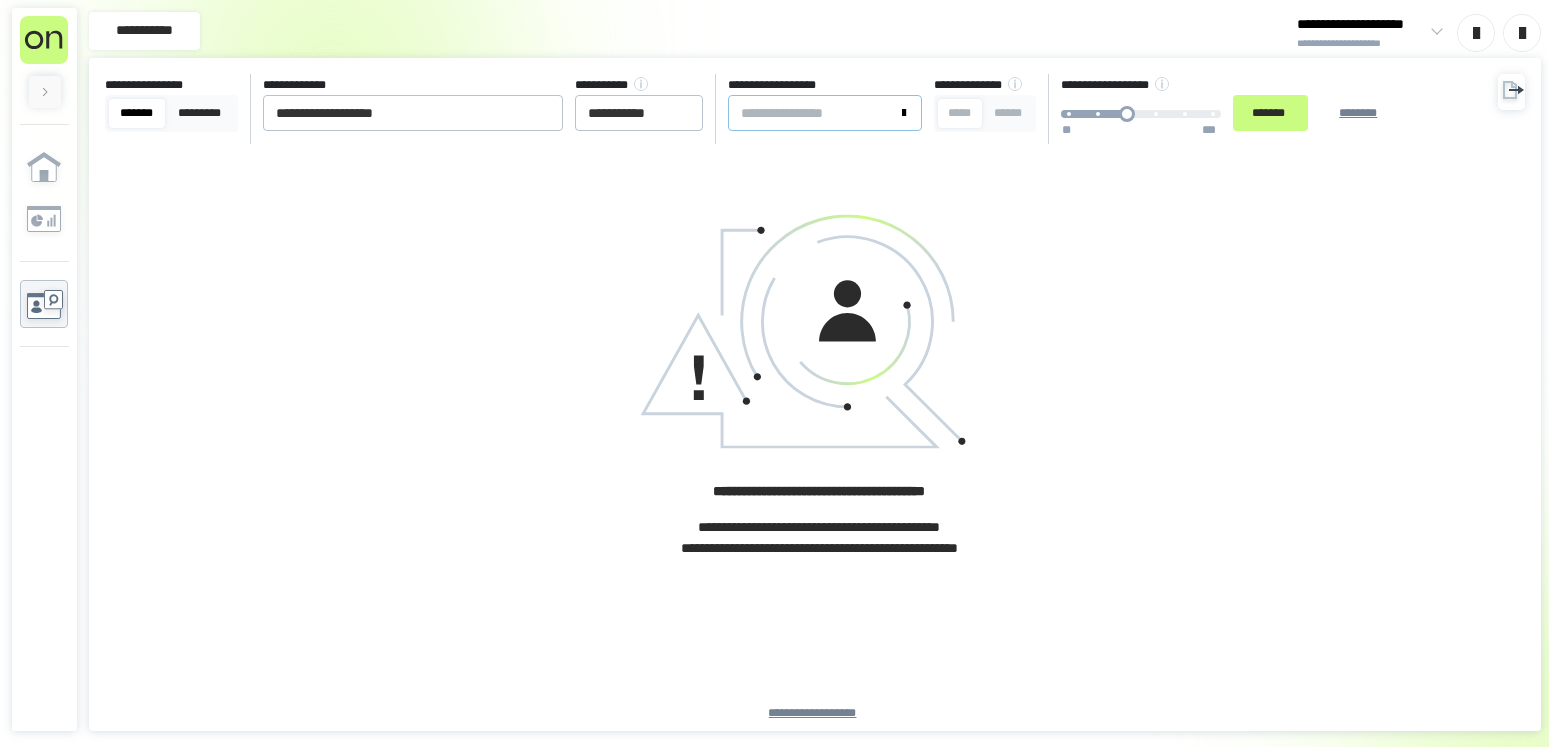 click on "**********" at bounding box center [813, 113] 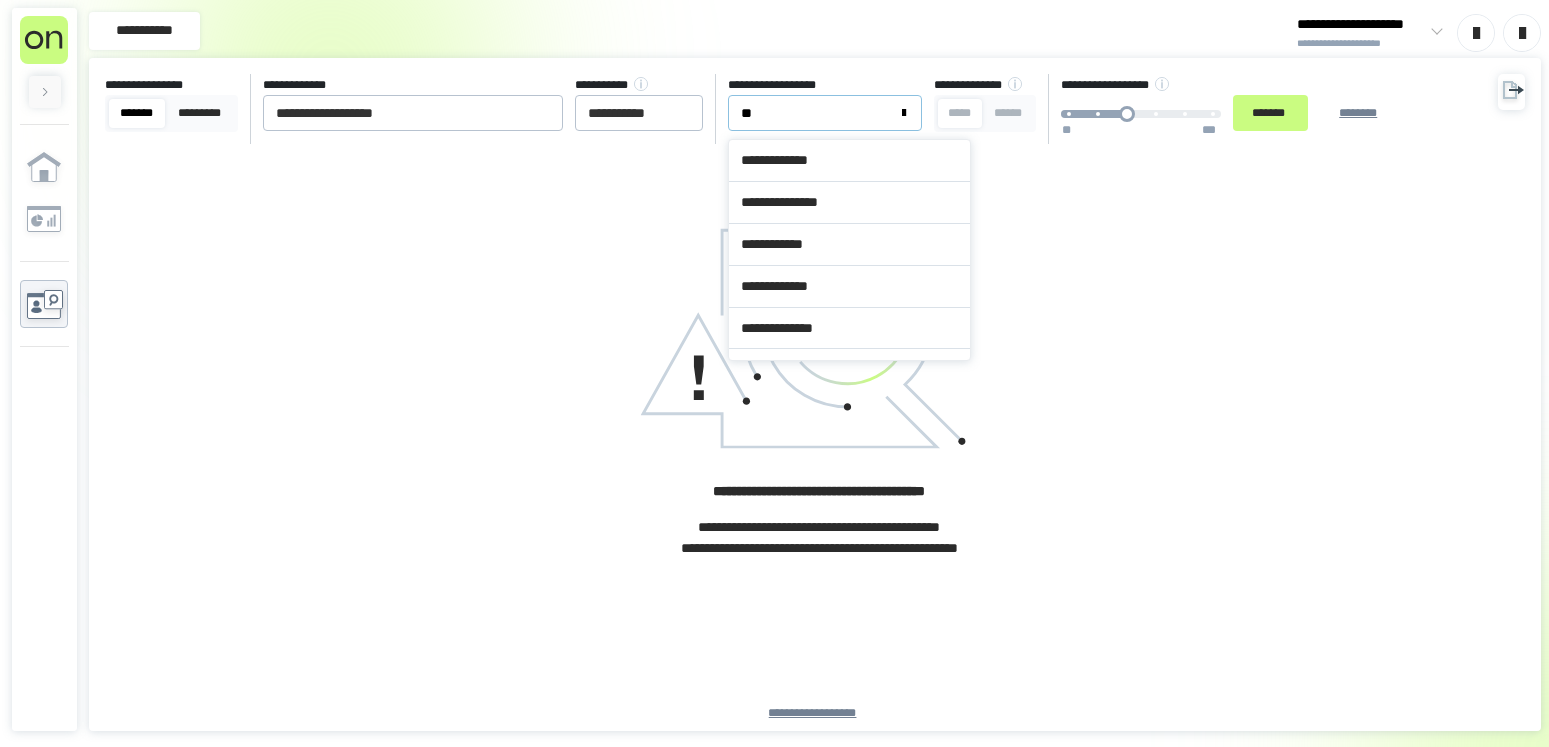 type on "***" 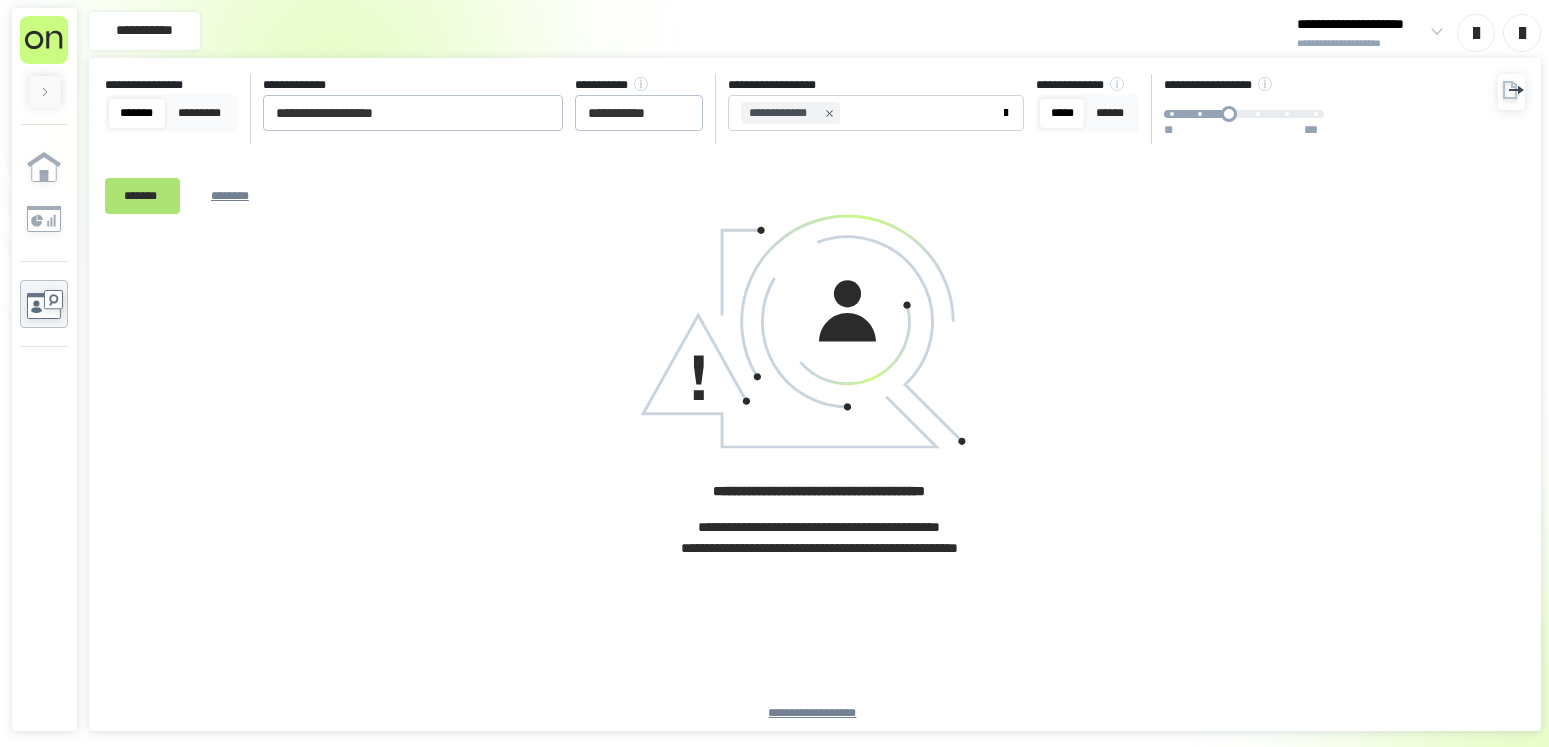 click on "*******" at bounding box center [142, 196] 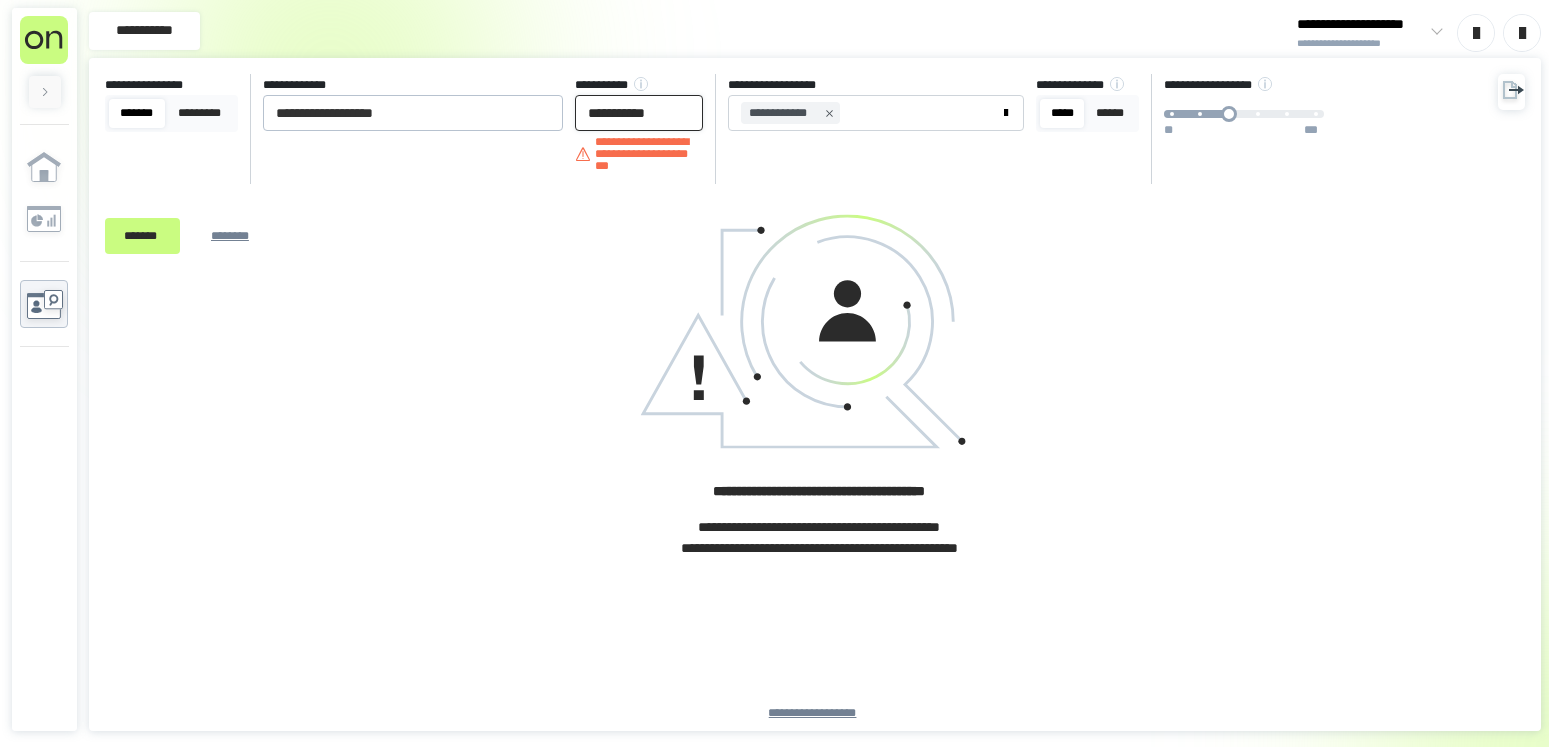 drag, startPoint x: 588, startPoint y: 111, endPoint x: 741, endPoint y: 121, distance: 153.32645 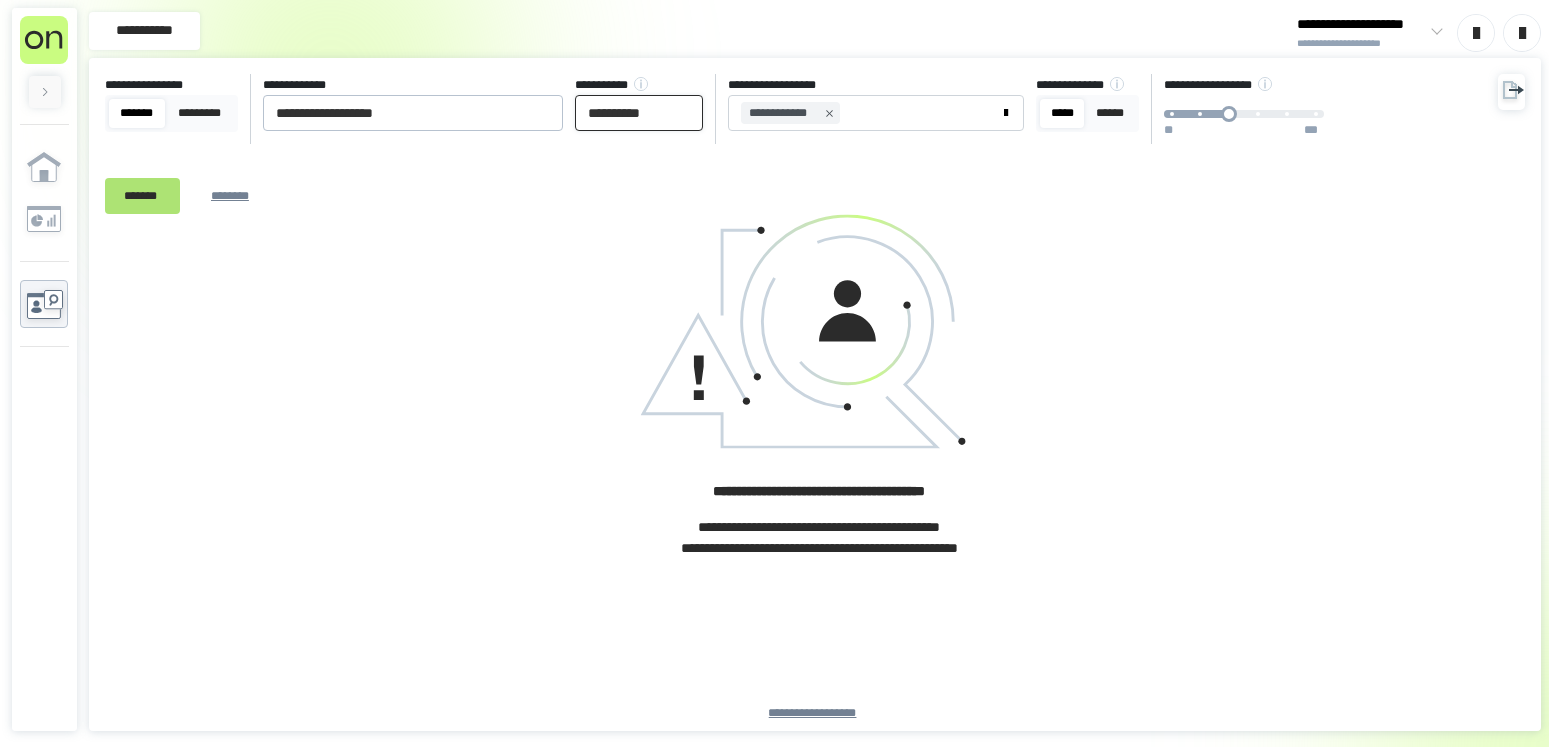 type on "**********" 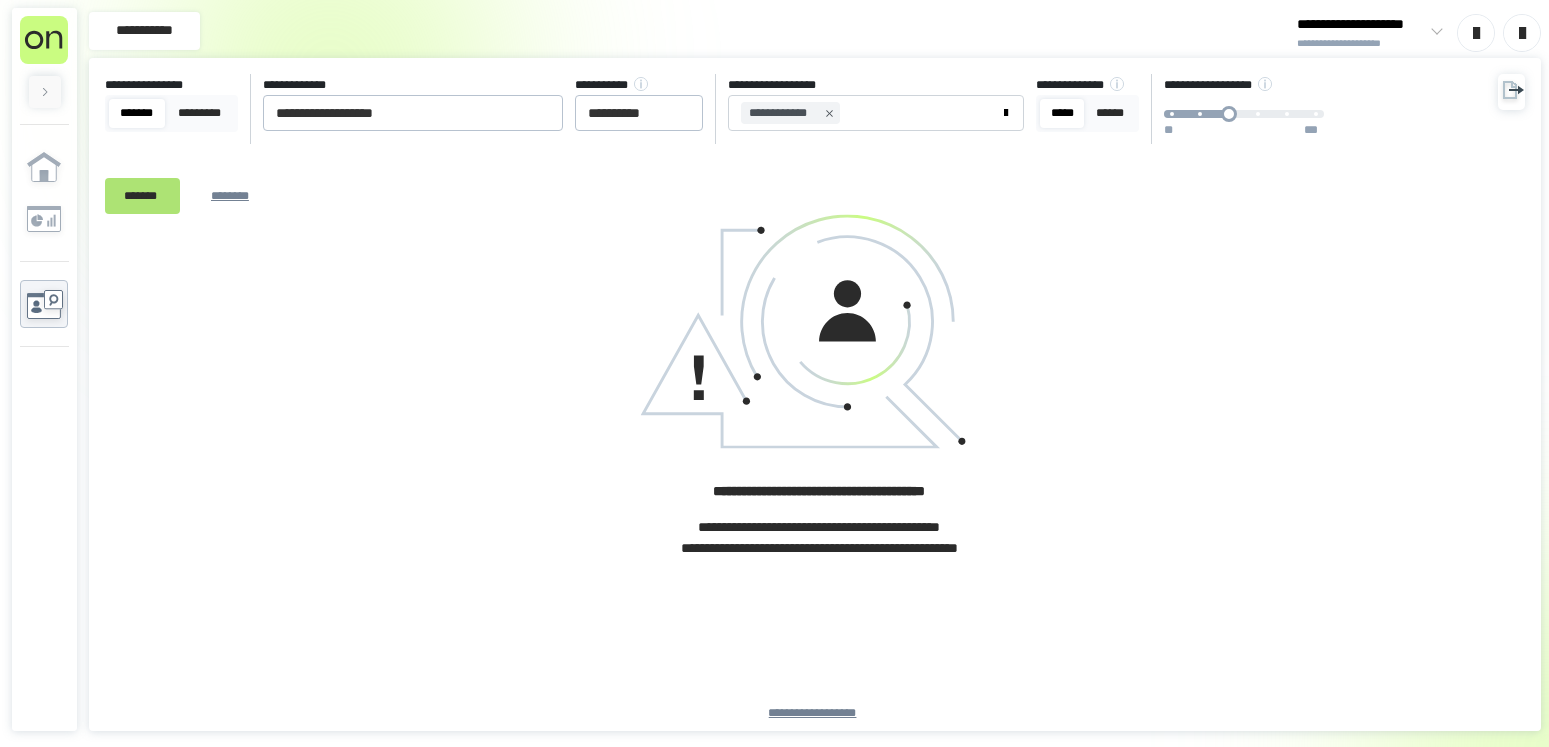 click on "*******" at bounding box center [142, 196] 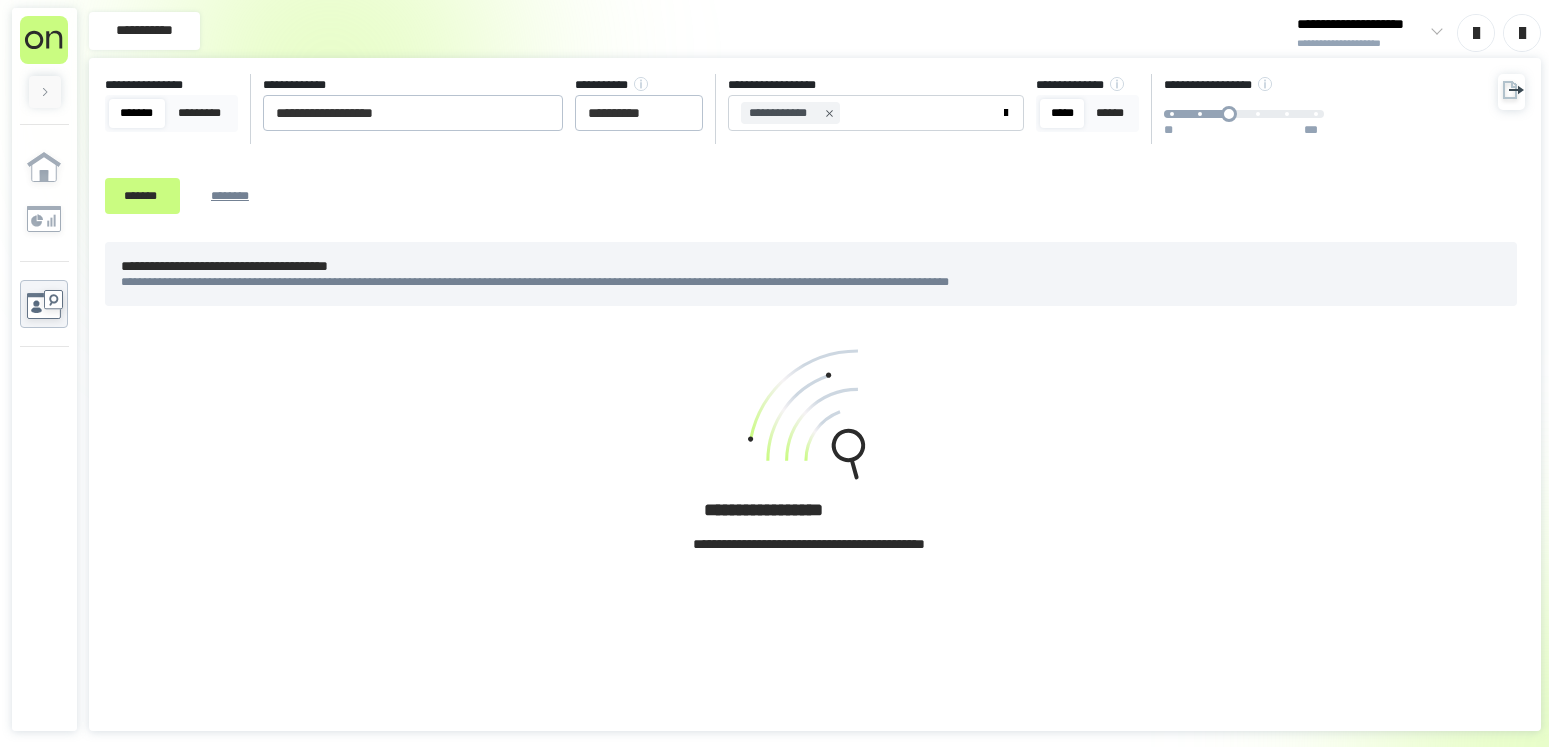 type 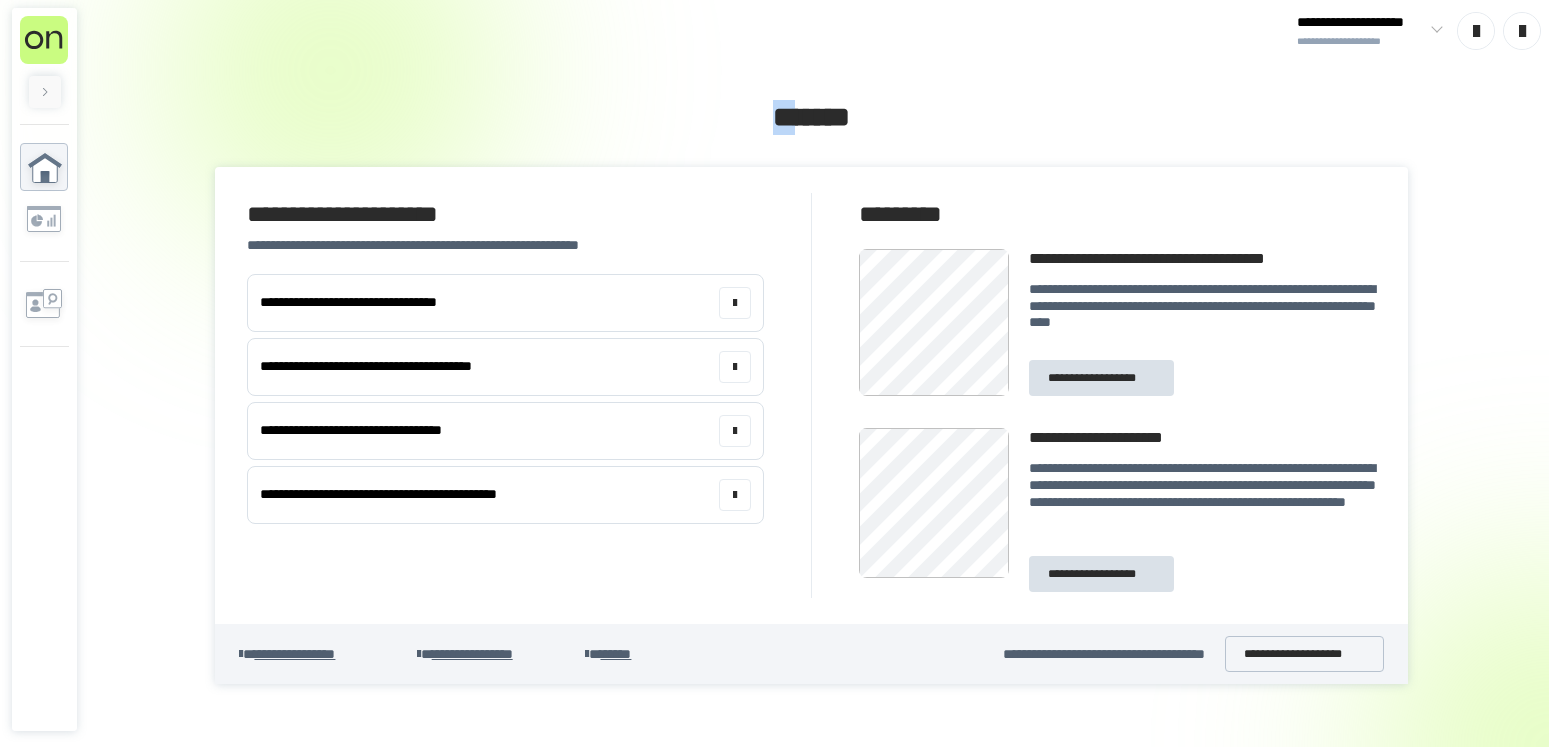 drag, startPoint x: 808, startPoint y: 53, endPoint x: 824, endPoint y: 55, distance: 16.124516 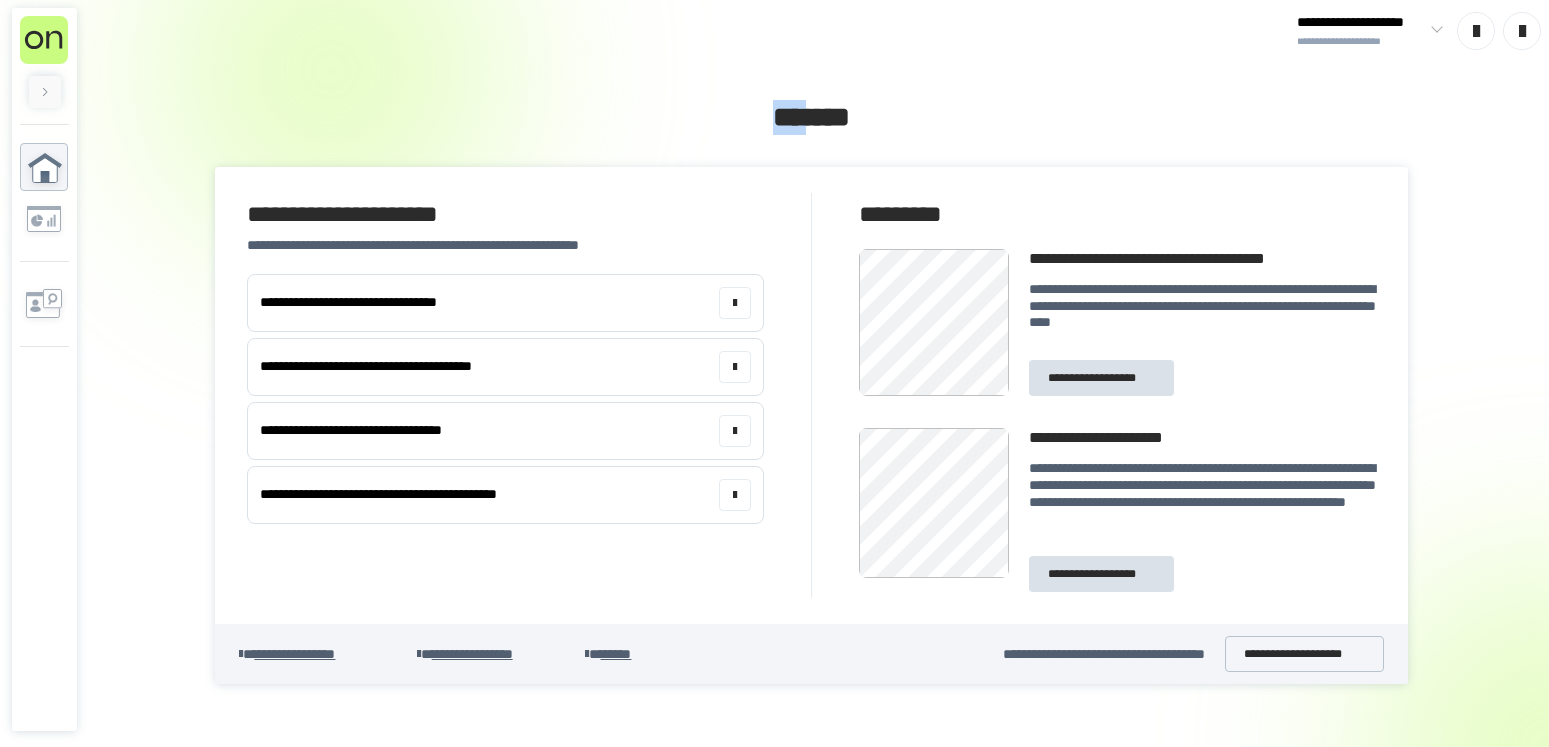 click on "**********" at bounding box center (811, 392) 